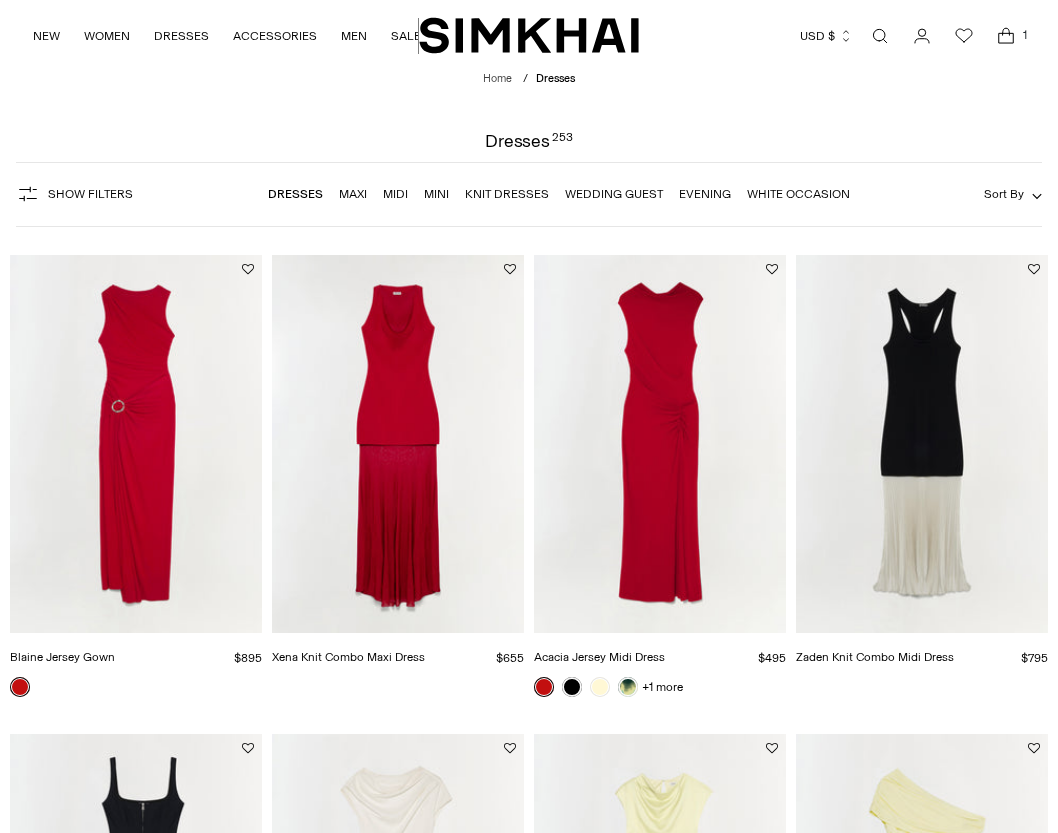 scroll, scrollTop: 0, scrollLeft: 0, axis: both 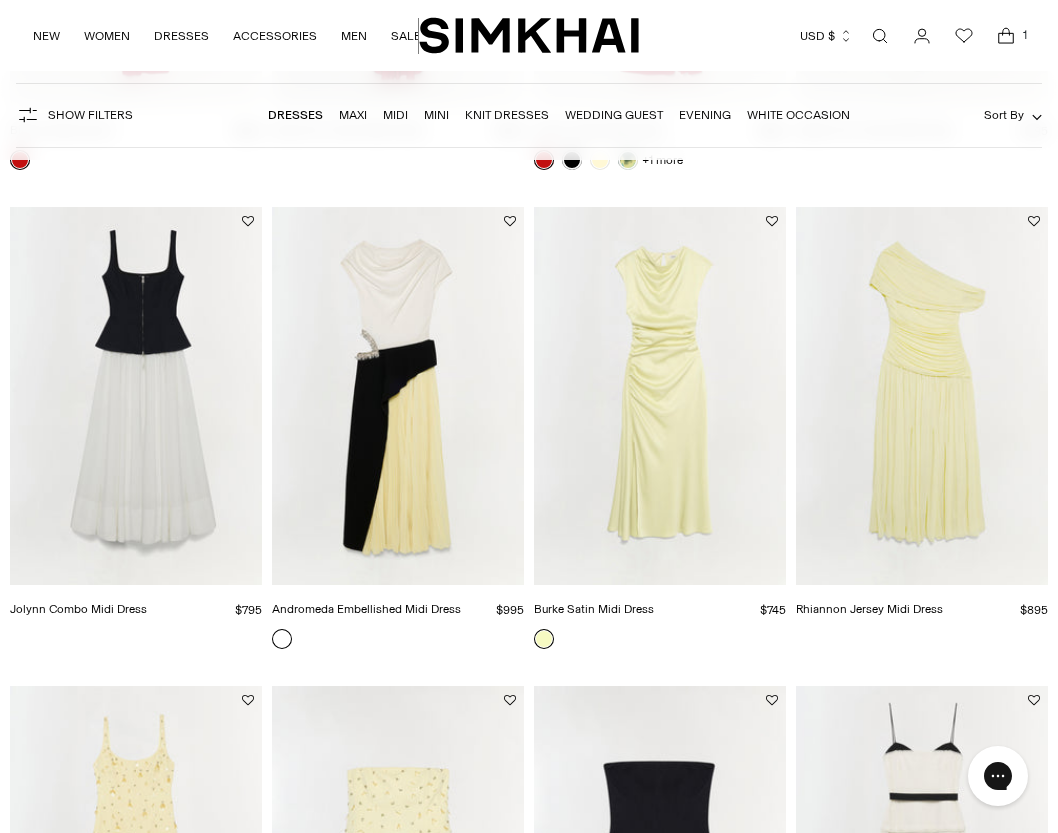 click at bounding box center (0, 0) 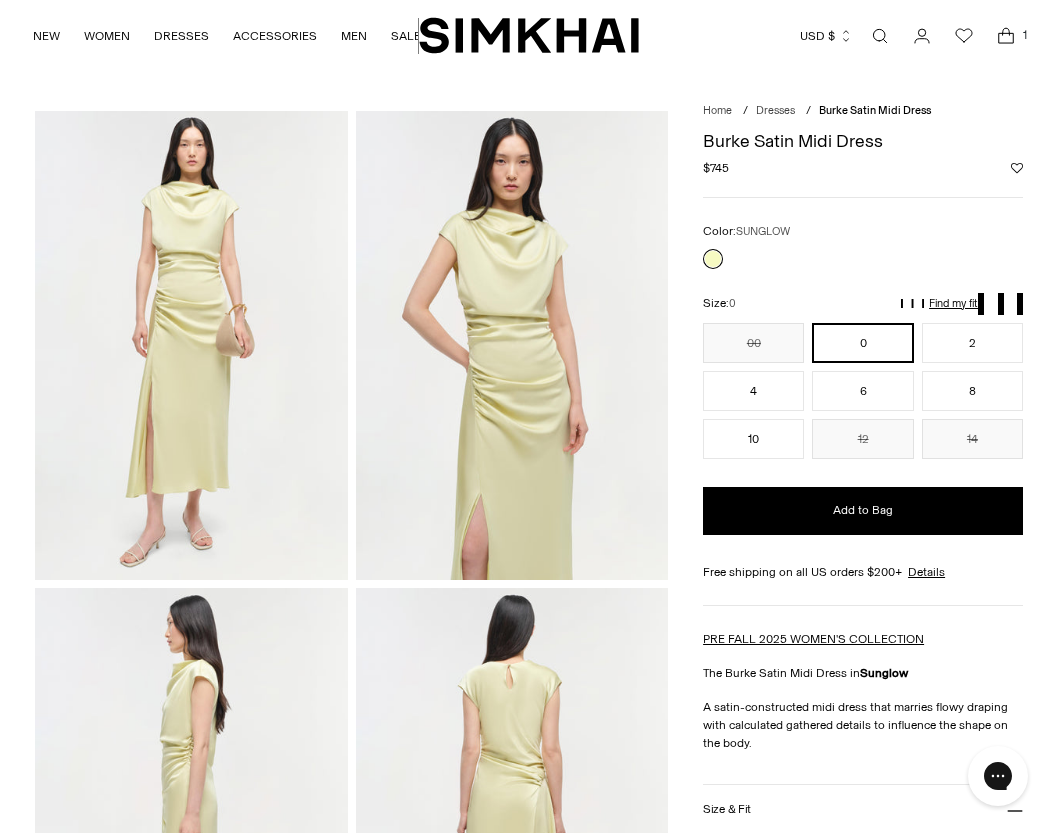 scroll, scrollTop: 0, scrollLeft: 0, axis: both 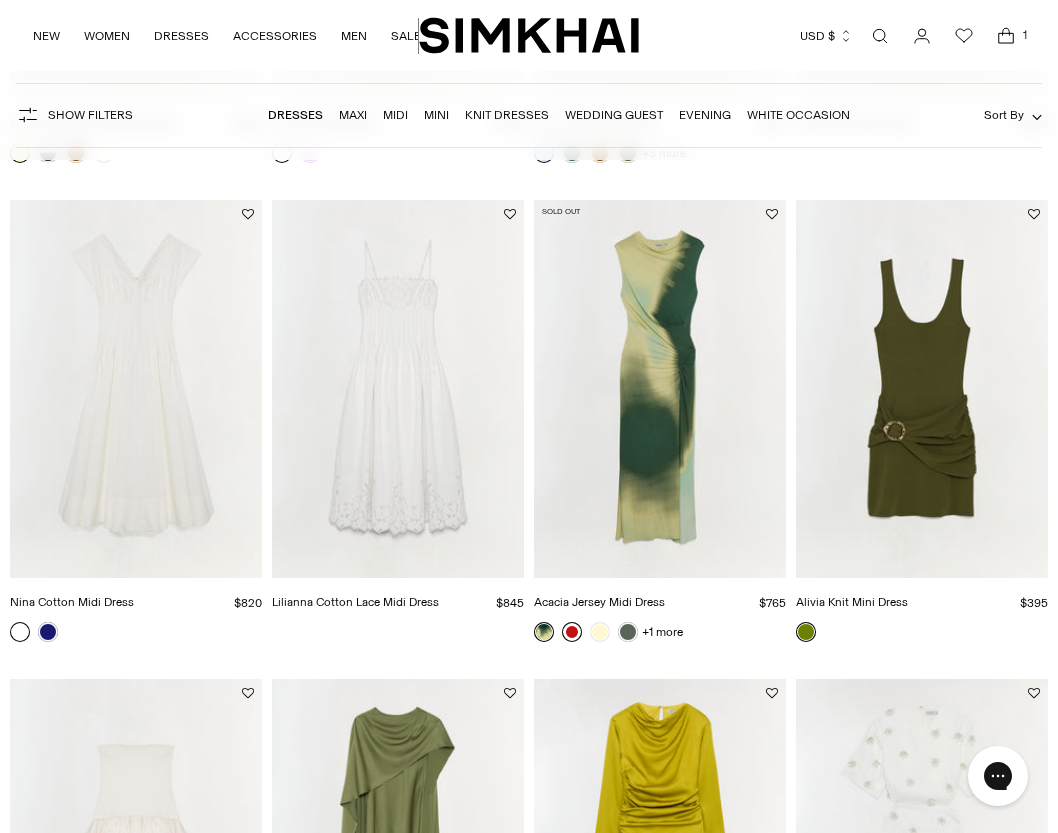 click at bounding box center [572, 632] 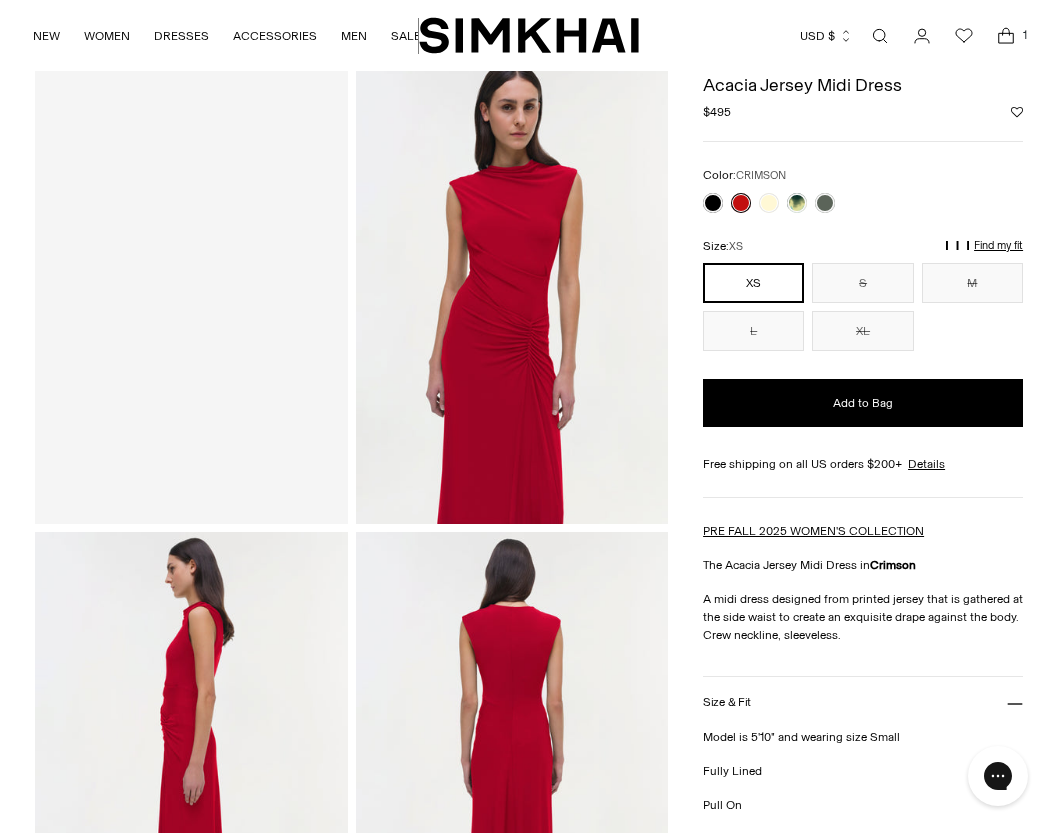 scroll, scrollTop: 253, scrollLeft: 0, axis: vertical 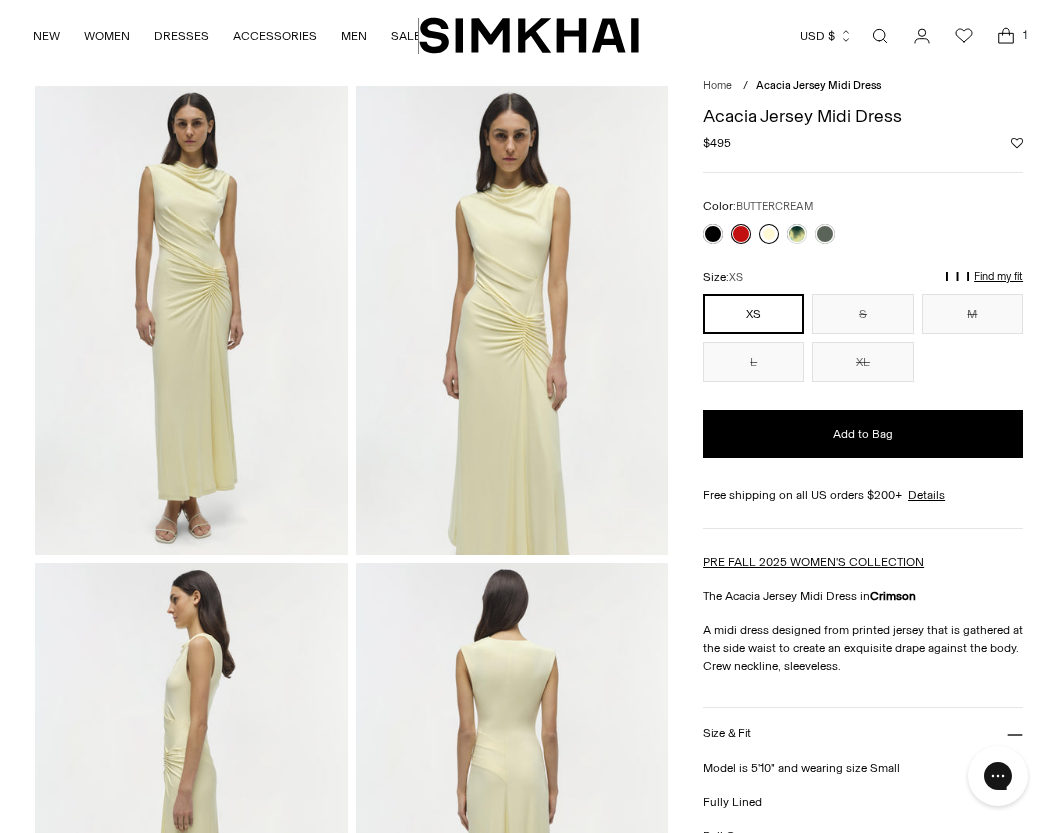 click at bounding box center (769, 234) 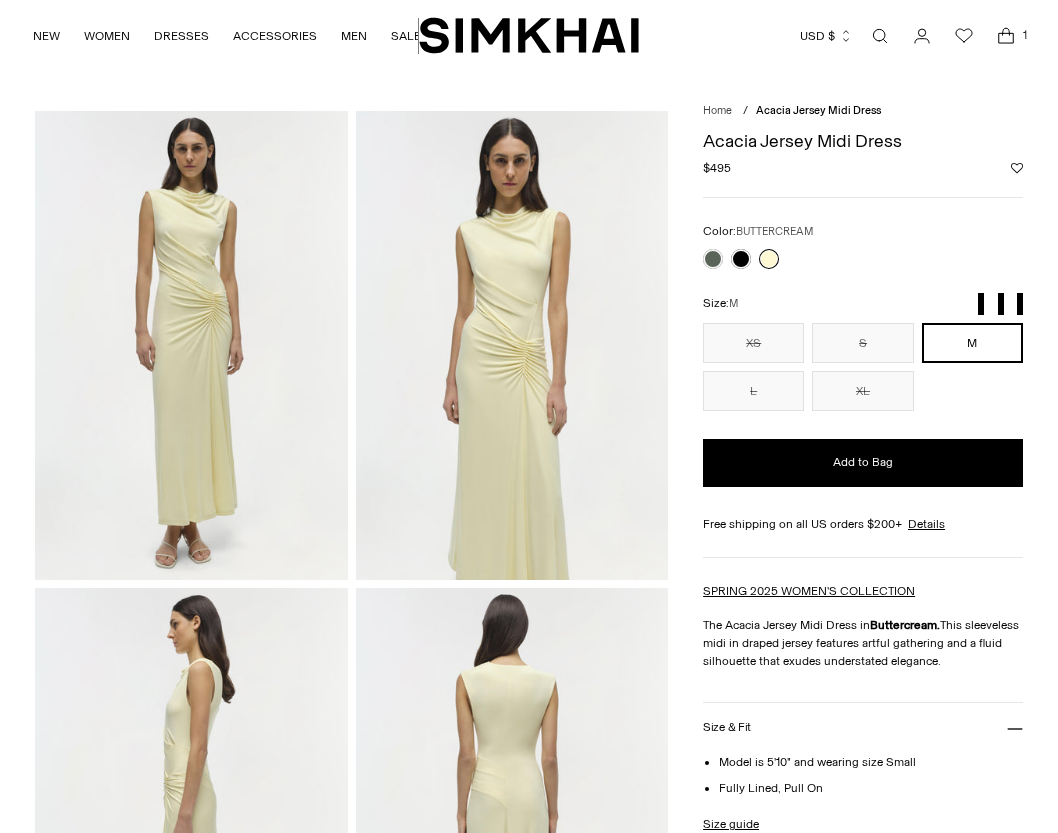 scroll, scrollTop: 0, scrollLeft: 0, axis: both 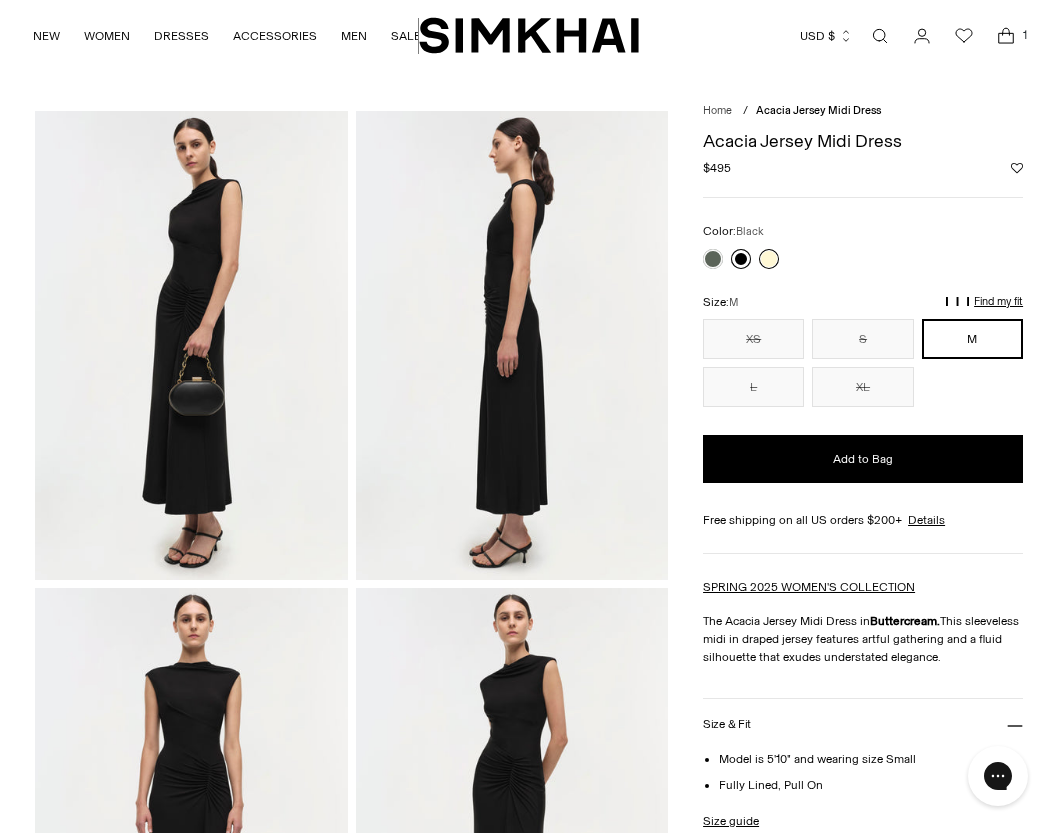 click at bounding box center [741, 259] 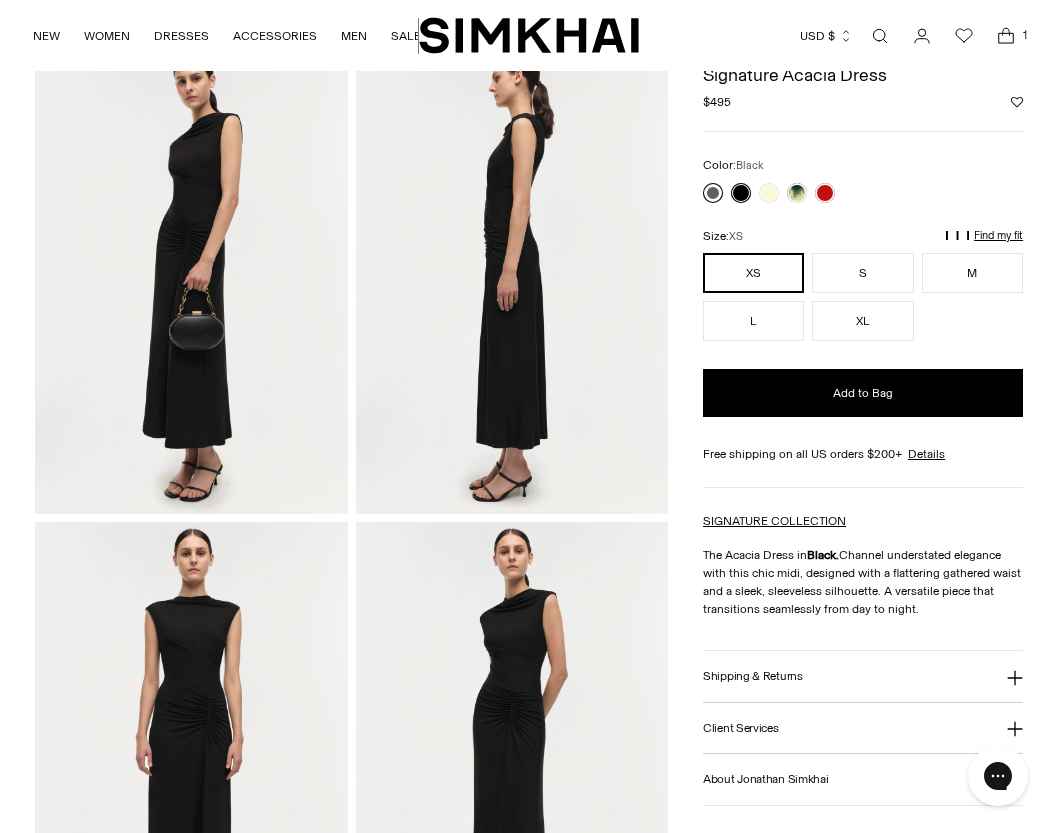 scroll, scrollTop: 233, scrollLeft: 0, axis: vertical 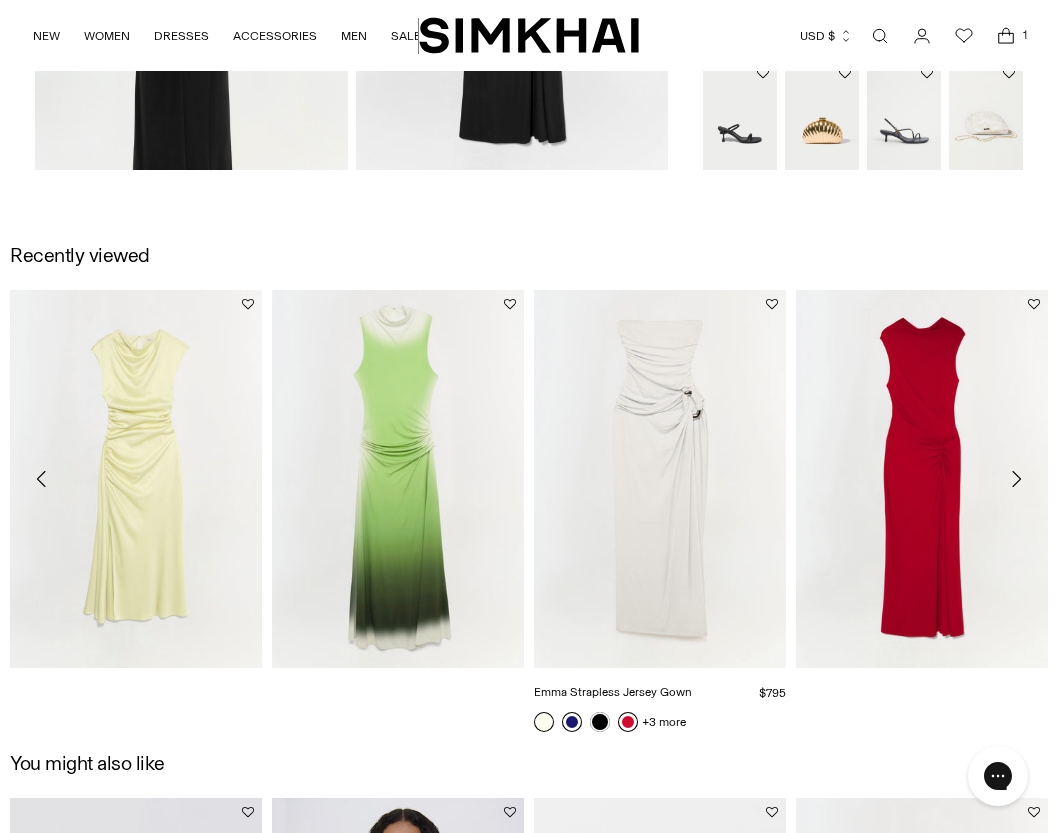 click at bounding box center (0, 0) 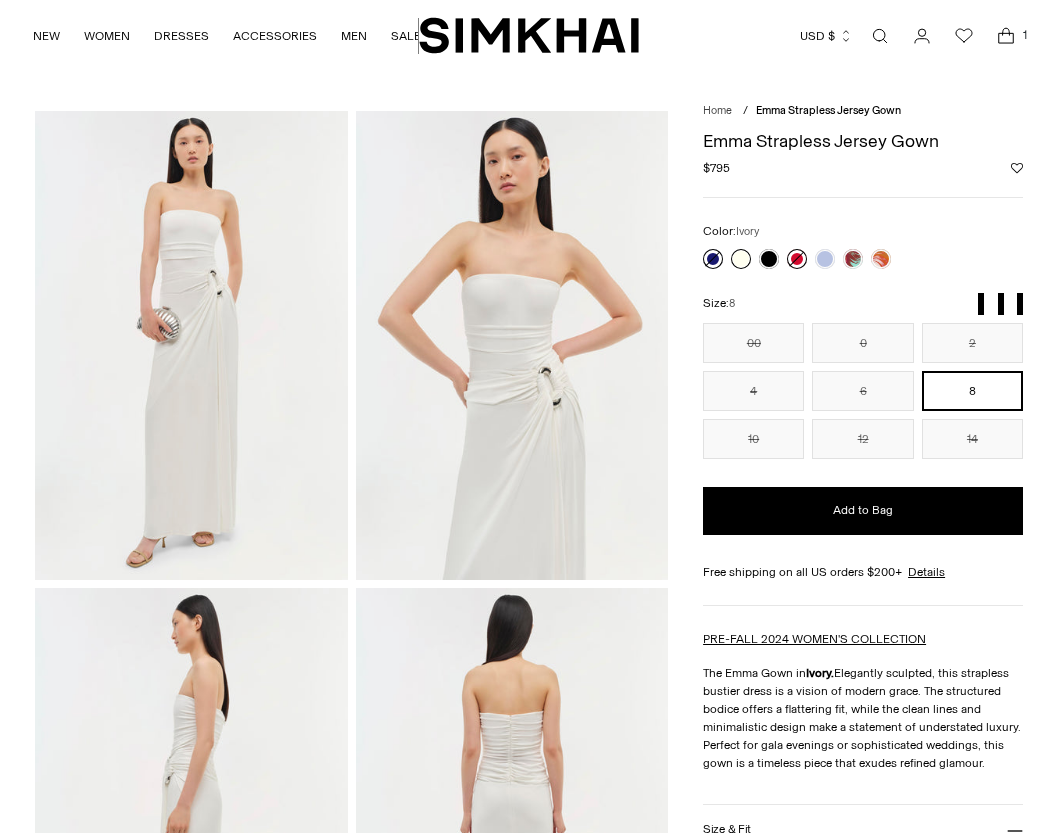 scroll, scrollTop: 0, scrollLeft: 0, axis: both 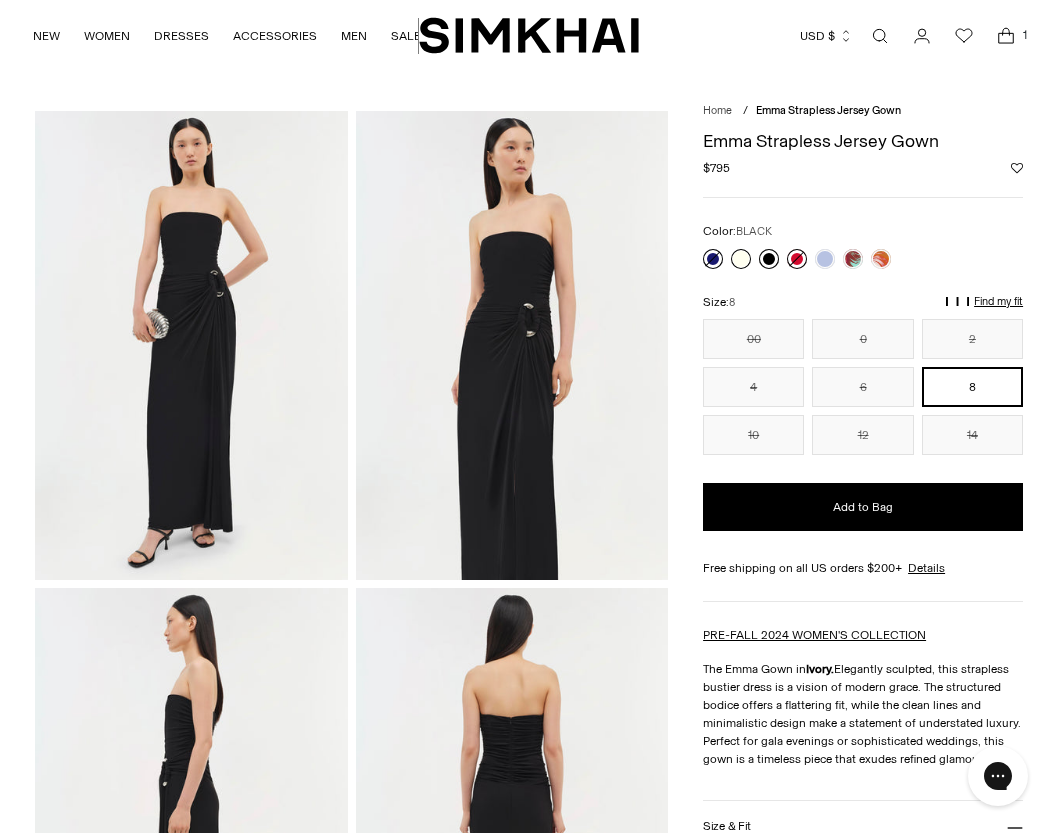 click at bounding box center (769, 259) 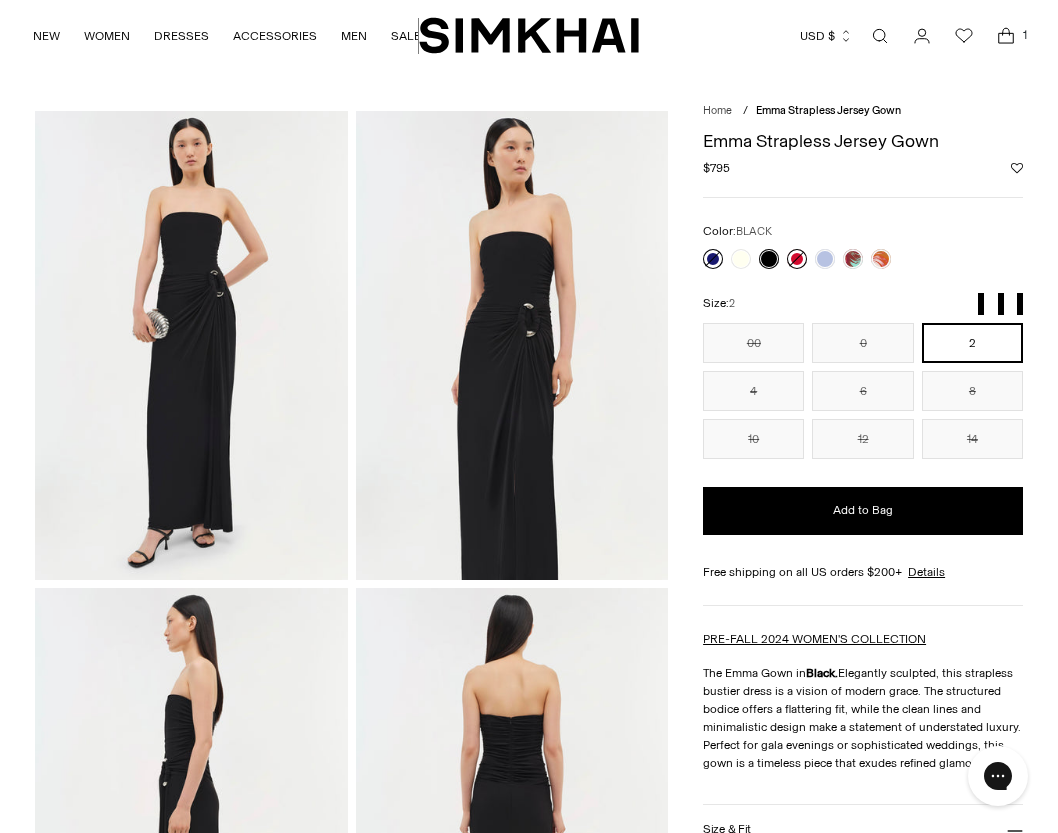 scroll, scrollTop: 0, scrollLeft: 0, axis: both 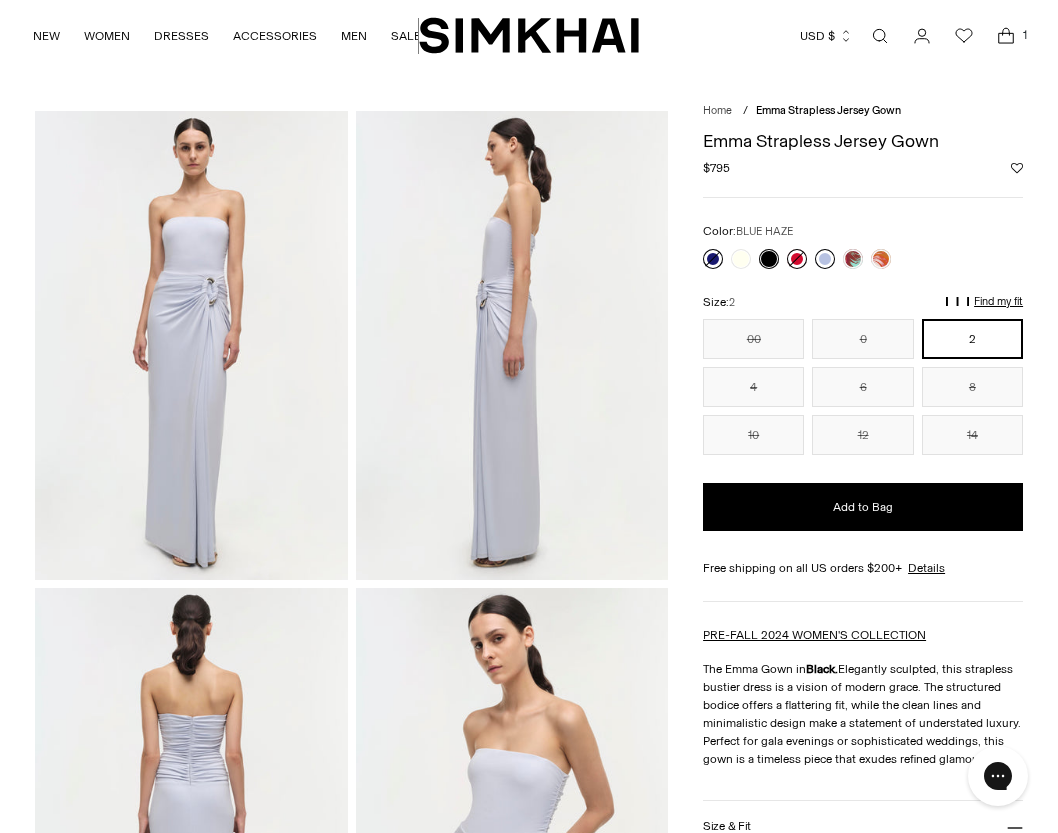 click at bounding box center [825, 259] 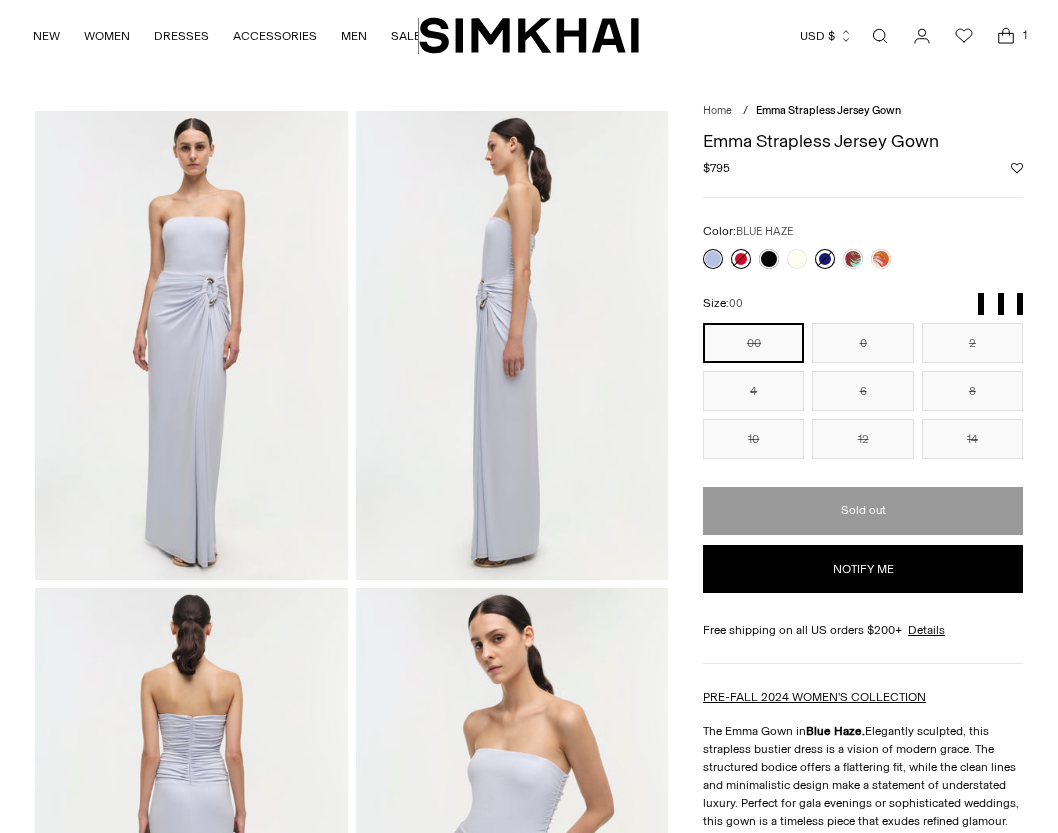 scroll, scrollTop: 0, scrollLeft: 0, axis: both 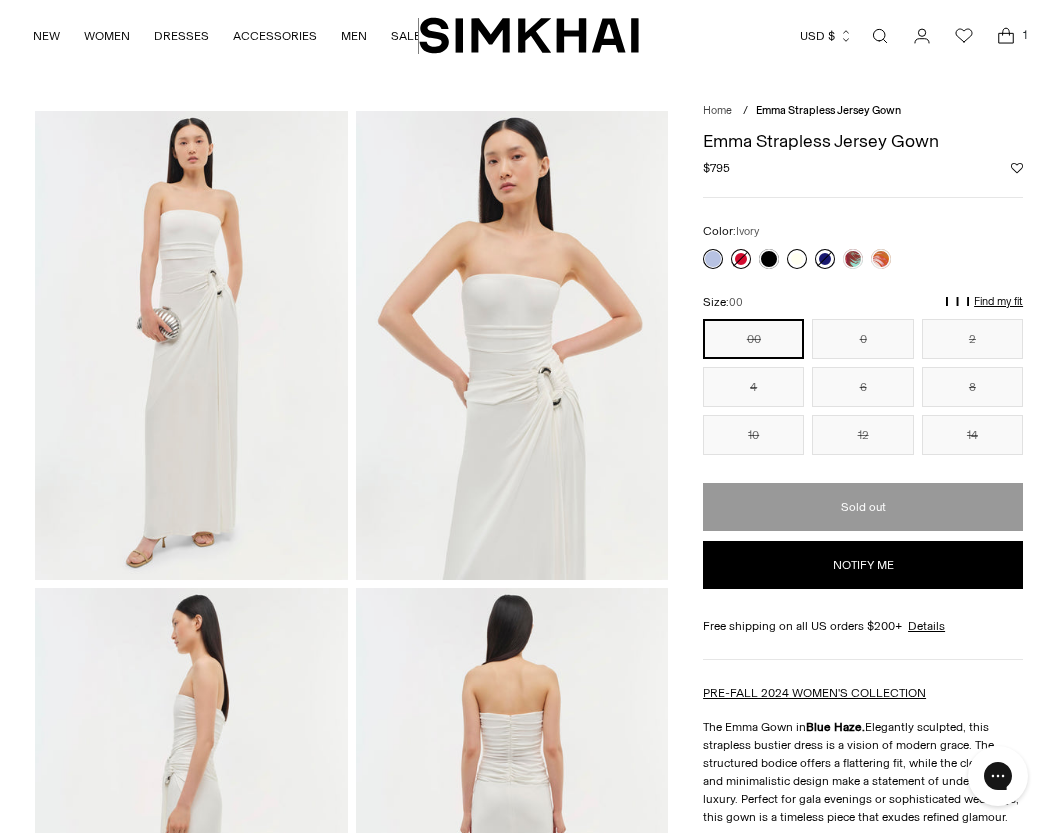 click at bounding box center [797, 259] 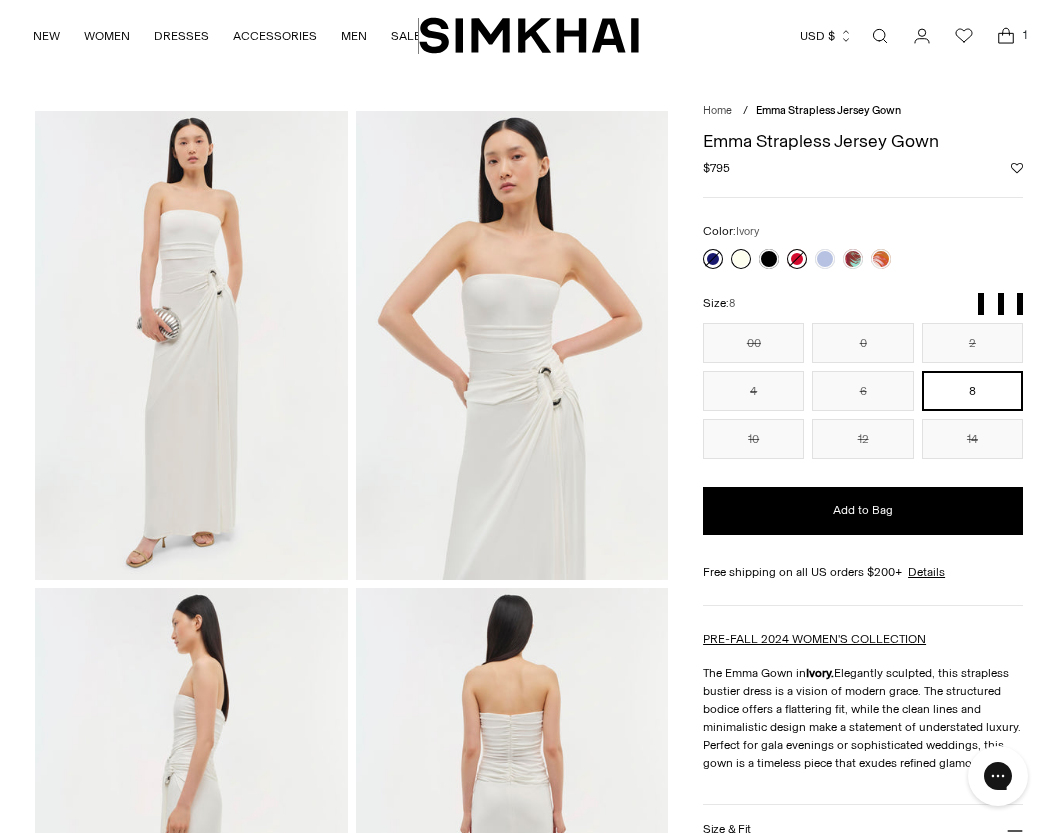 scroll, scrollTop: 0, scrollLeft: 0, axis: both 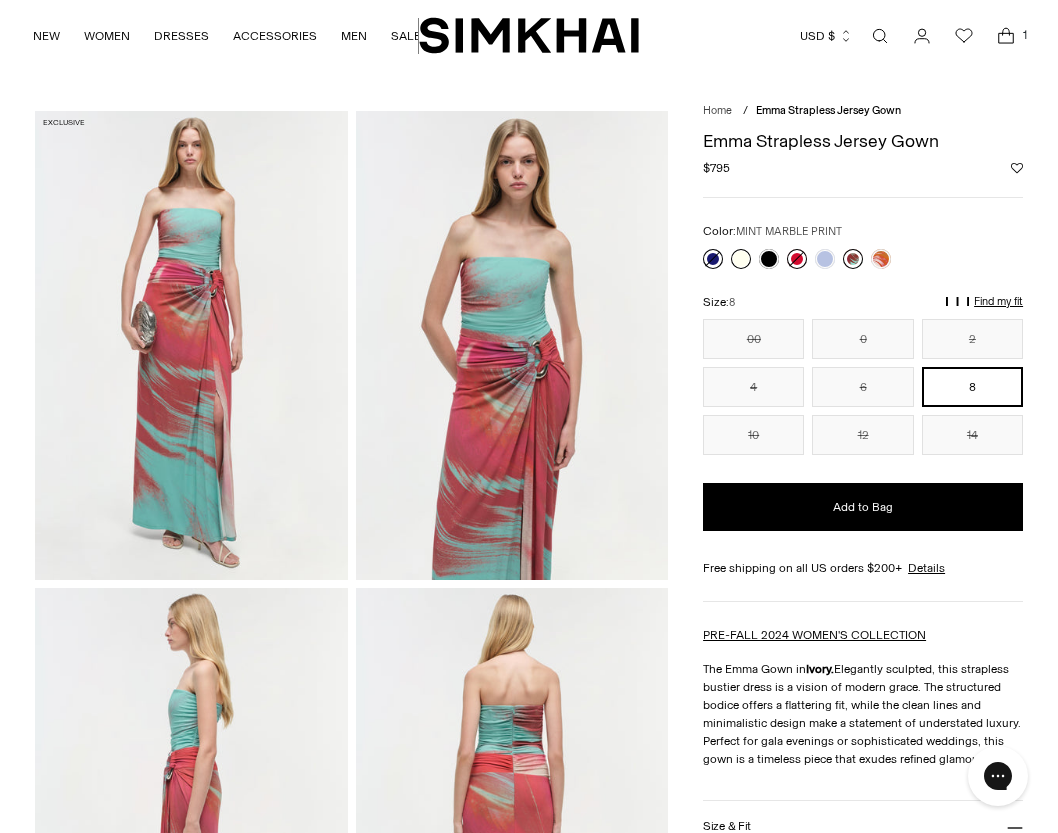 click at bounding box center (853, 259) 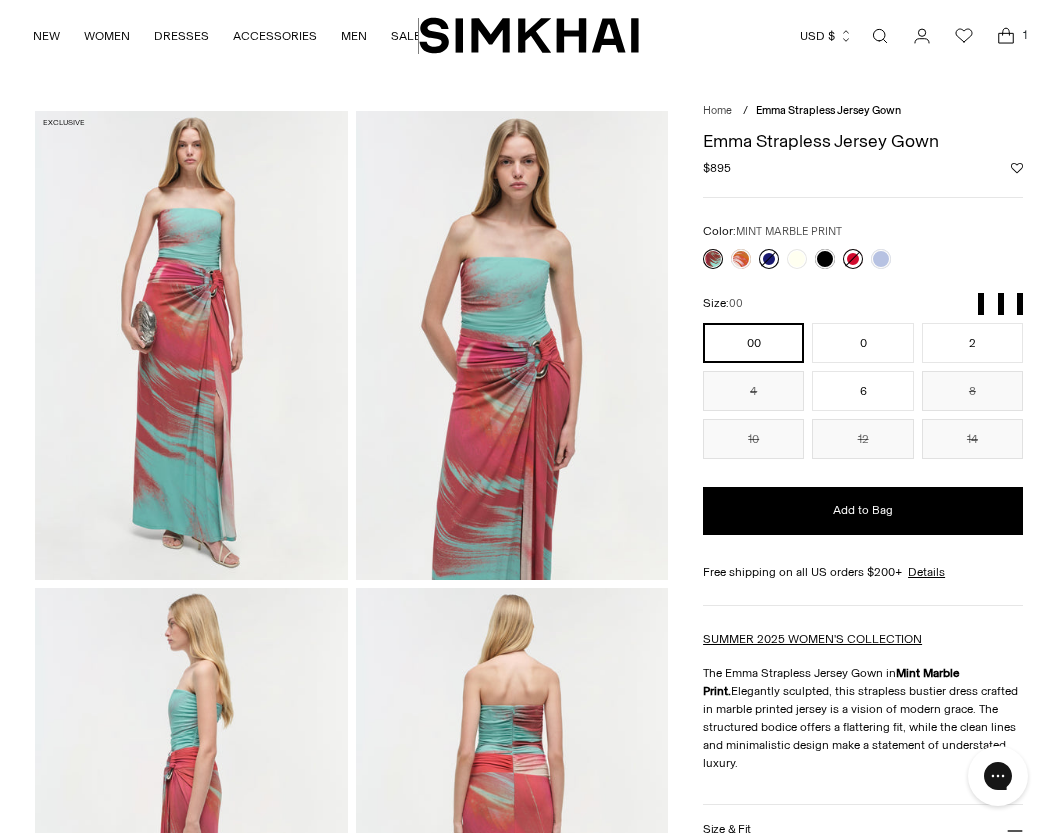 scroll, scrollTop: 0, scrollLeft: 0, axis: both 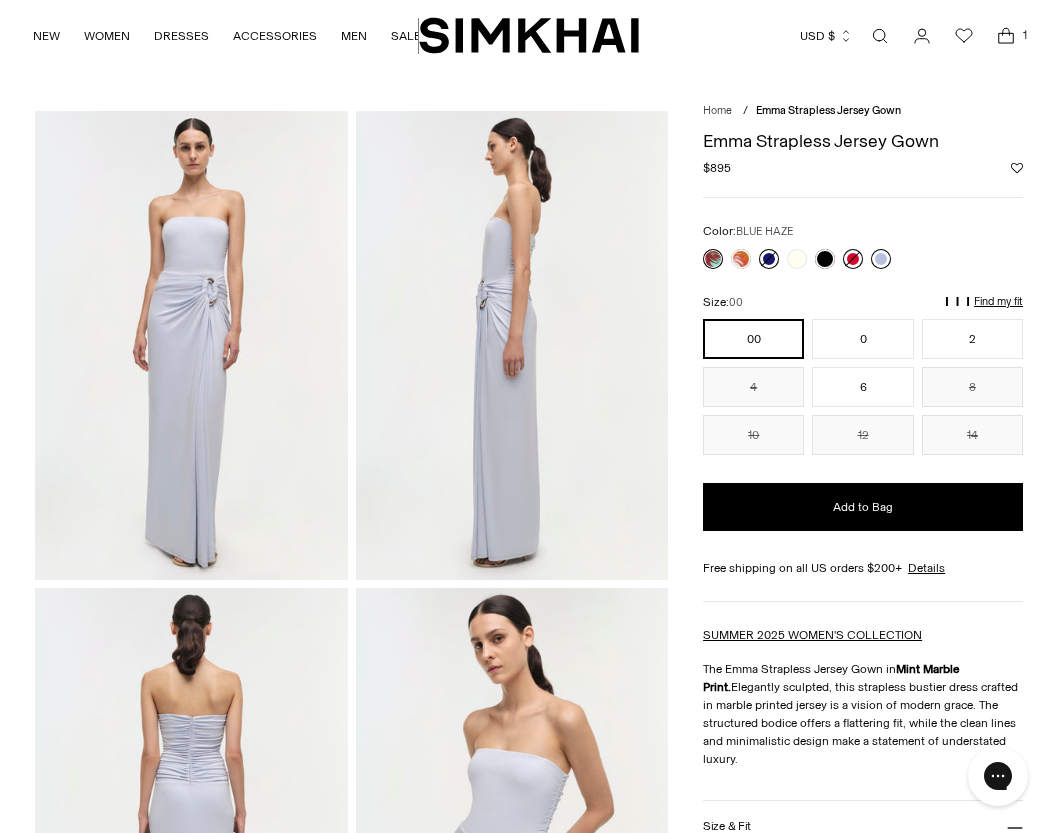 click at bounding box center [881, 259] 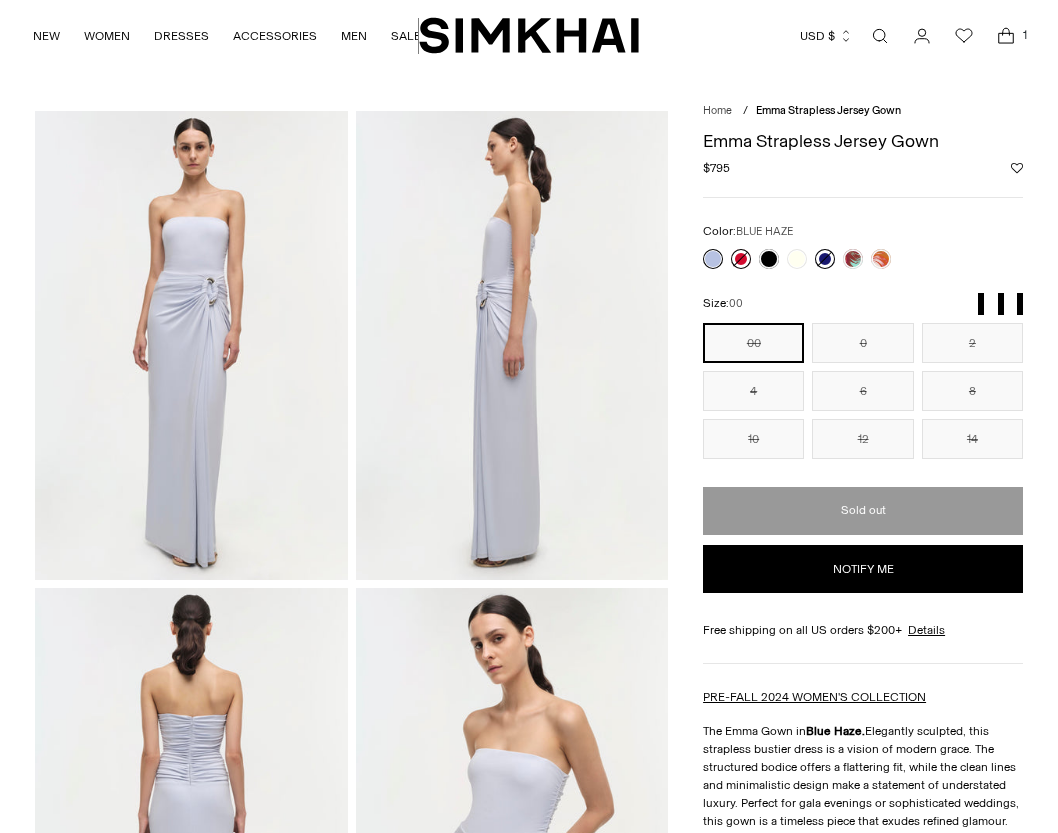 scroll, scrollTop: 0, scrollLeft: 0, axis: both 